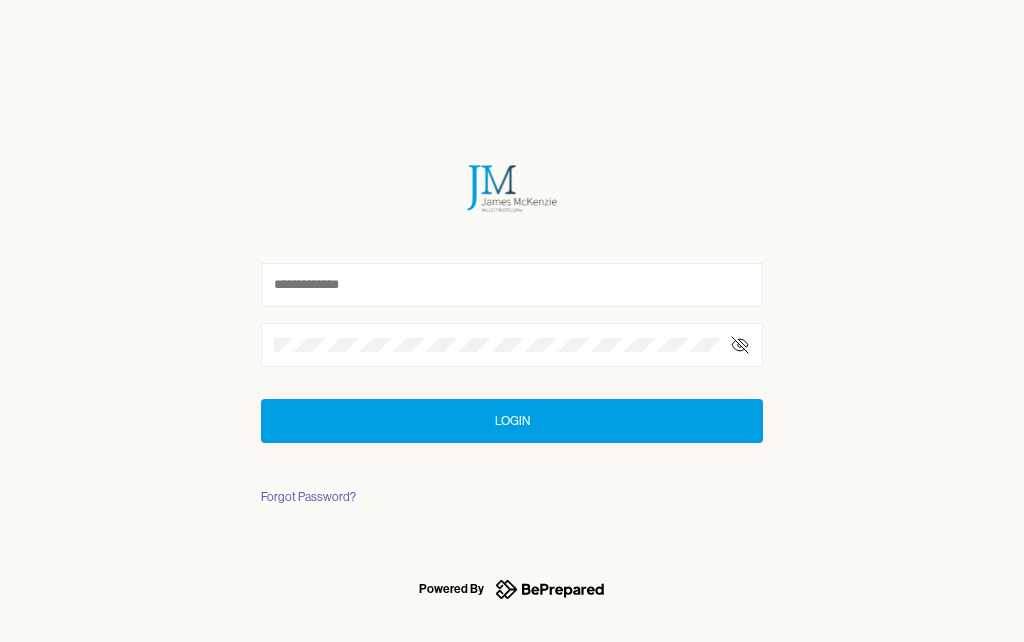 scroll, scrollTop: 0, scrollLeft: 0, axis: both 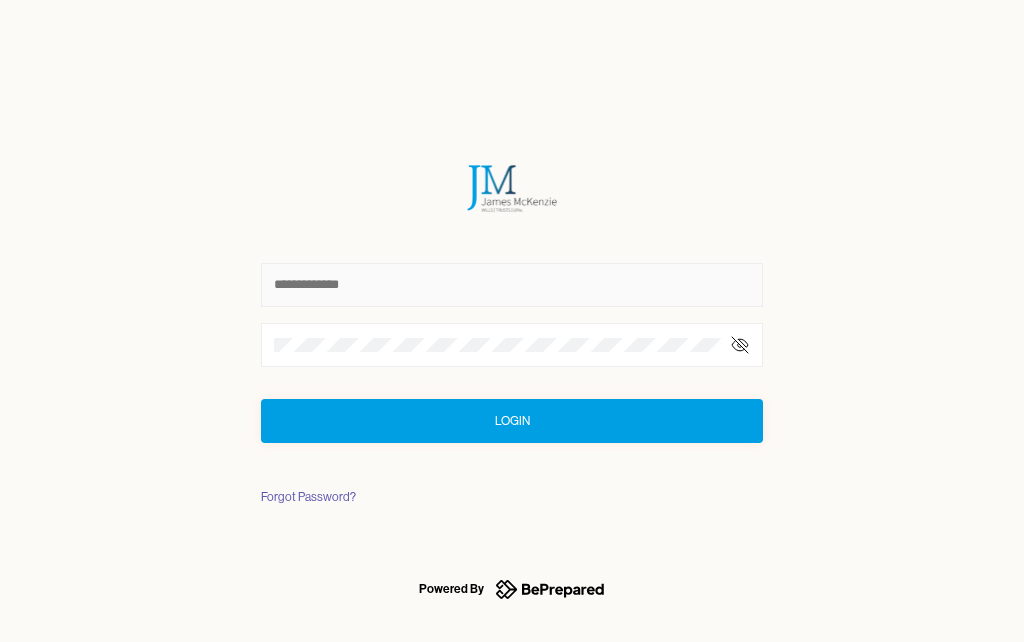 click at bounding box center [512, 285] 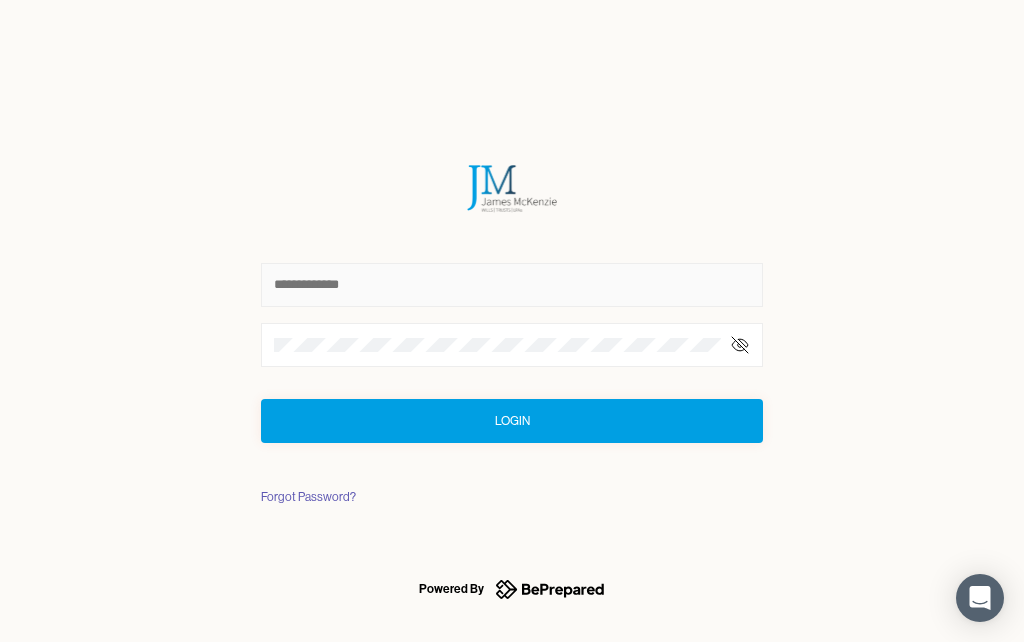 type on "**********" 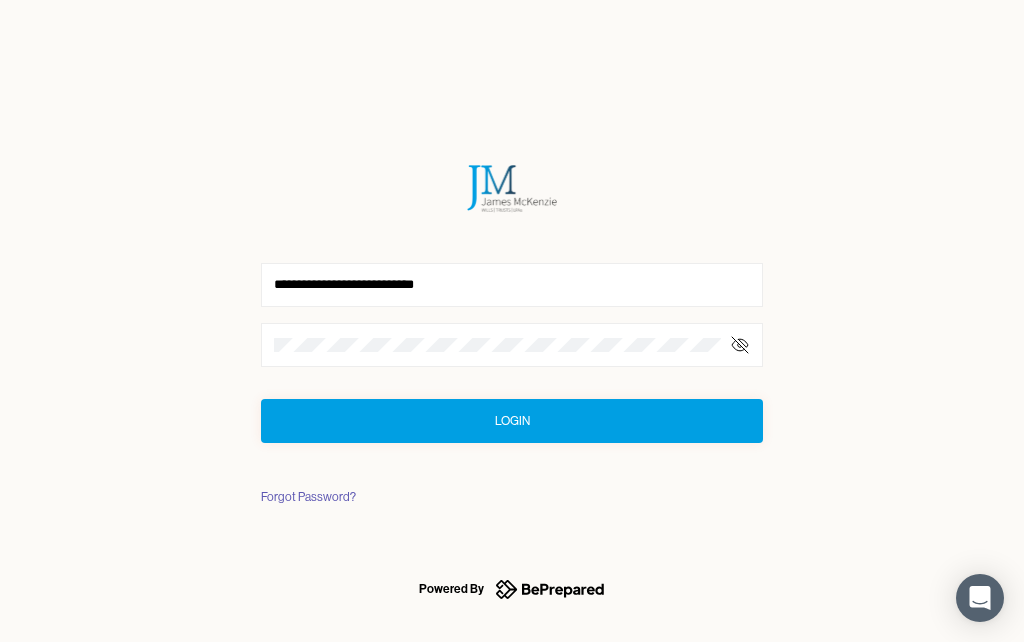 click on "Login" at bounding box center [512, 421] 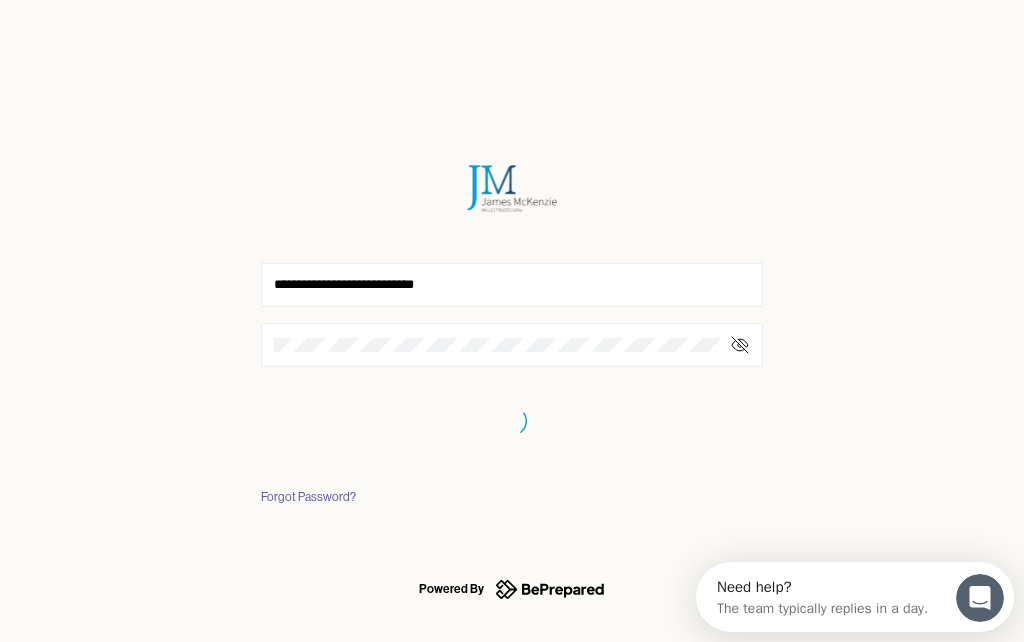 scroll, scrollTop: 0, scrollLeft: 0, axis: both 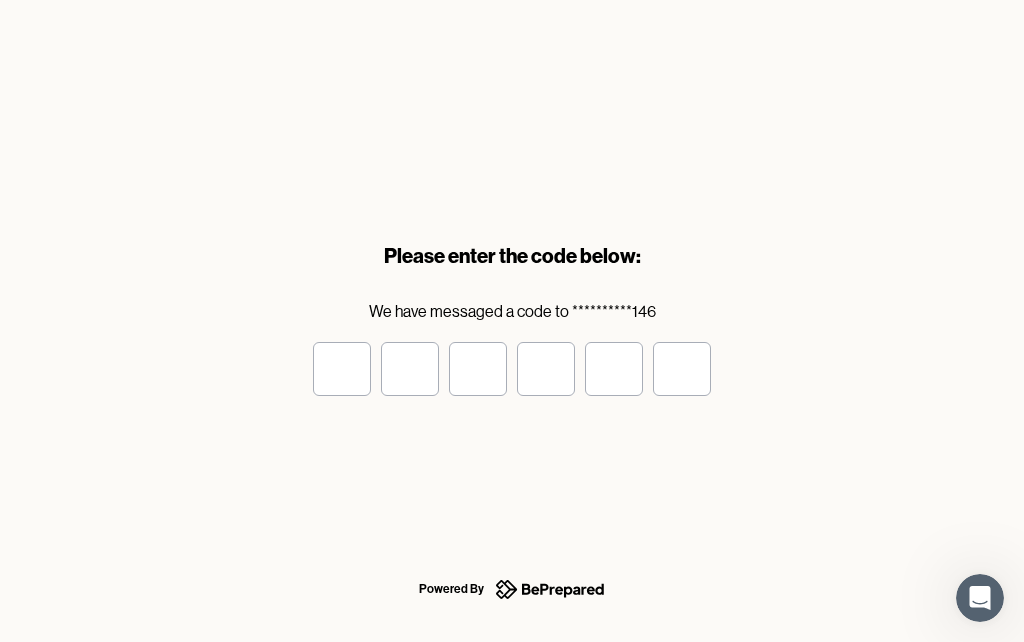 click at bounding box center (342, 369) 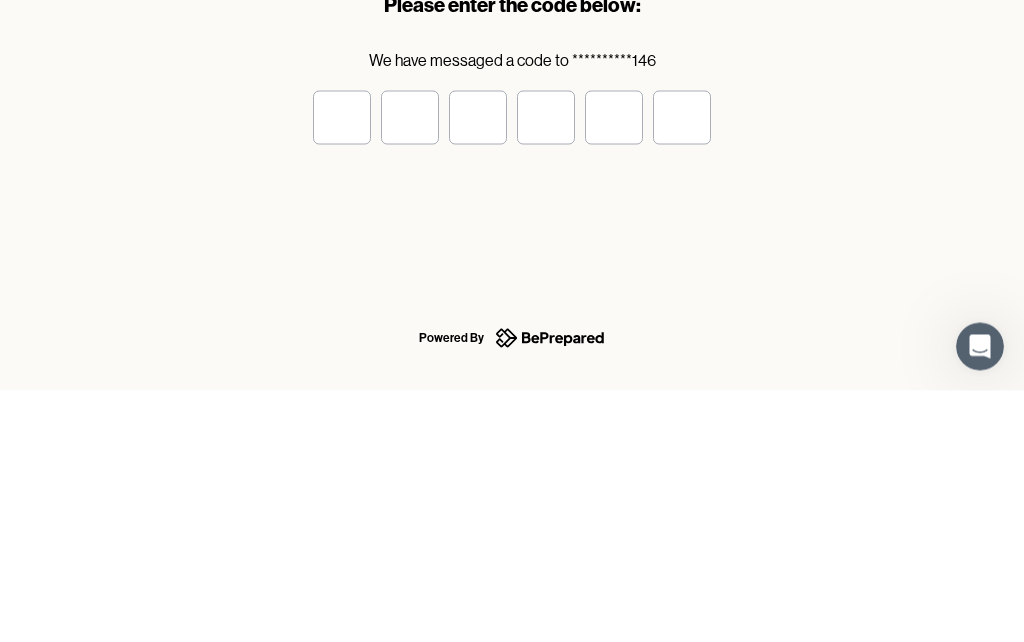 type on "*" 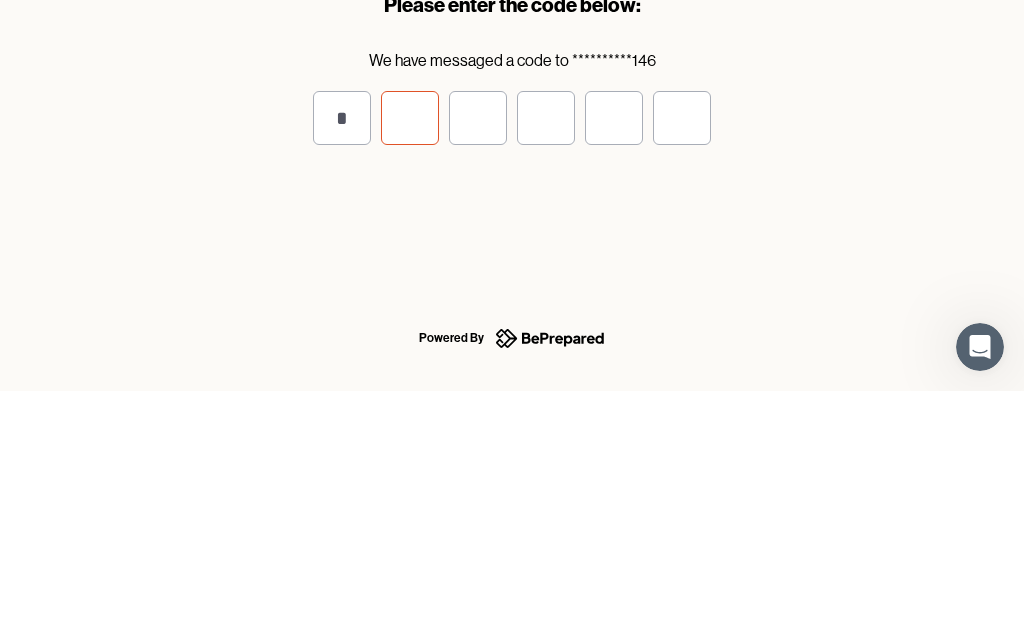 type on "*" 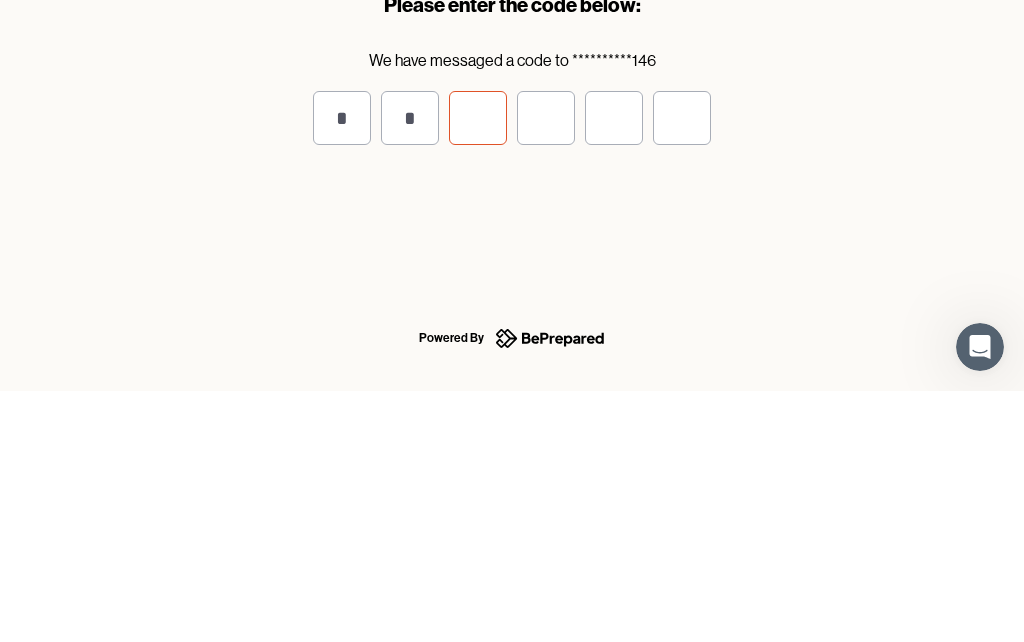 type on "*" 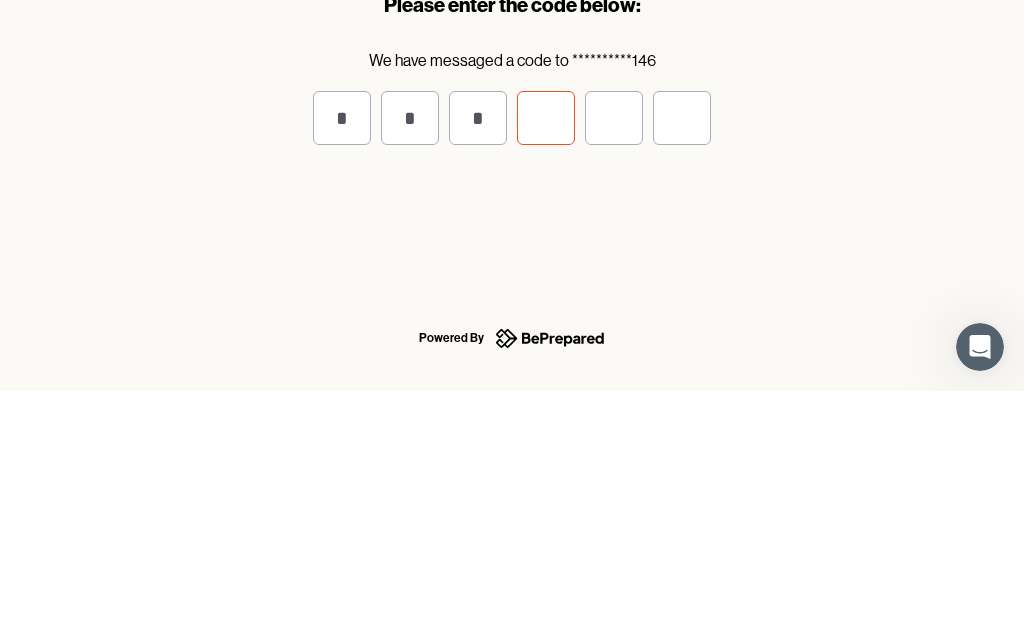 type on "*" 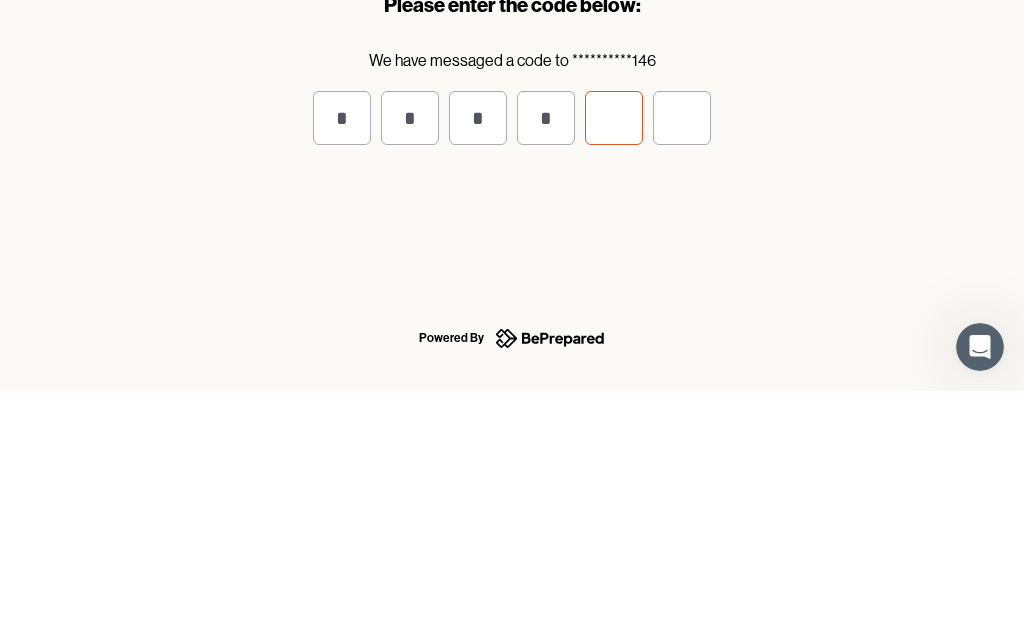 type on "*" 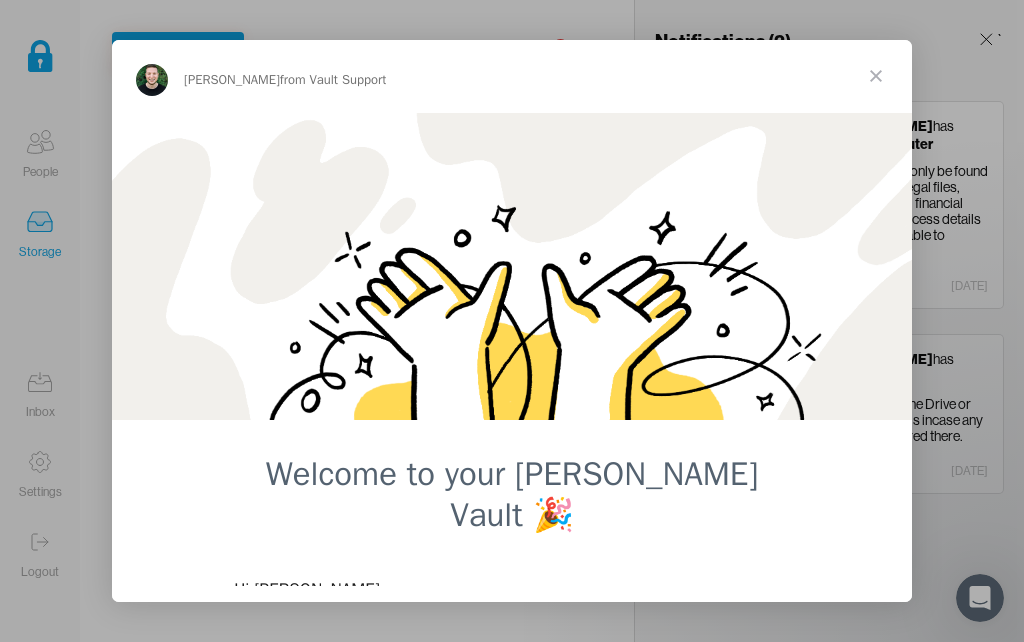scroll, scrollTop: 0, scrollLeft: 0, axis: both 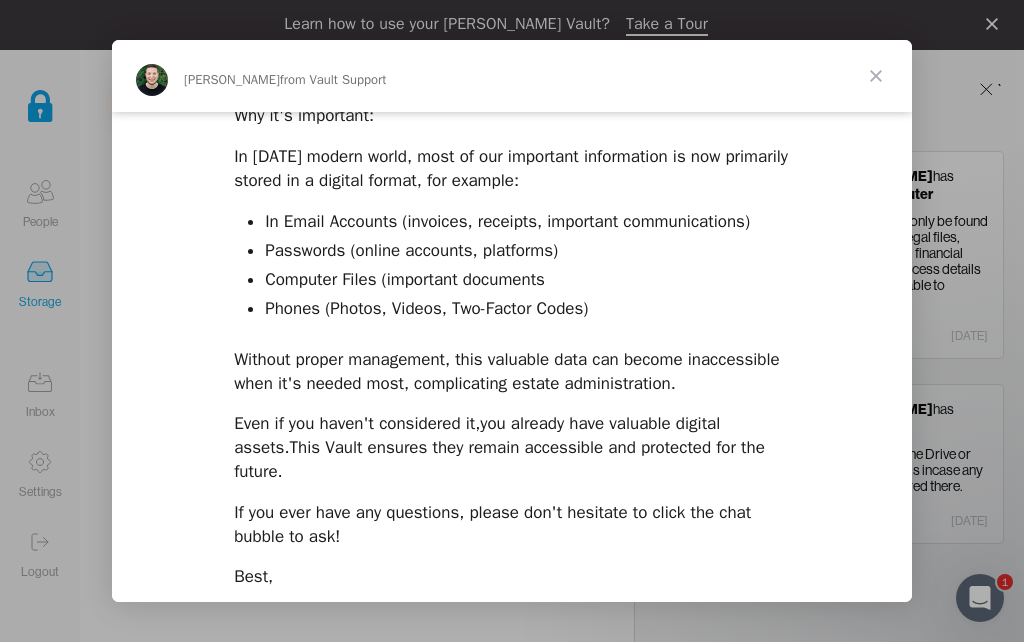 click at bounding box center [876, 76] 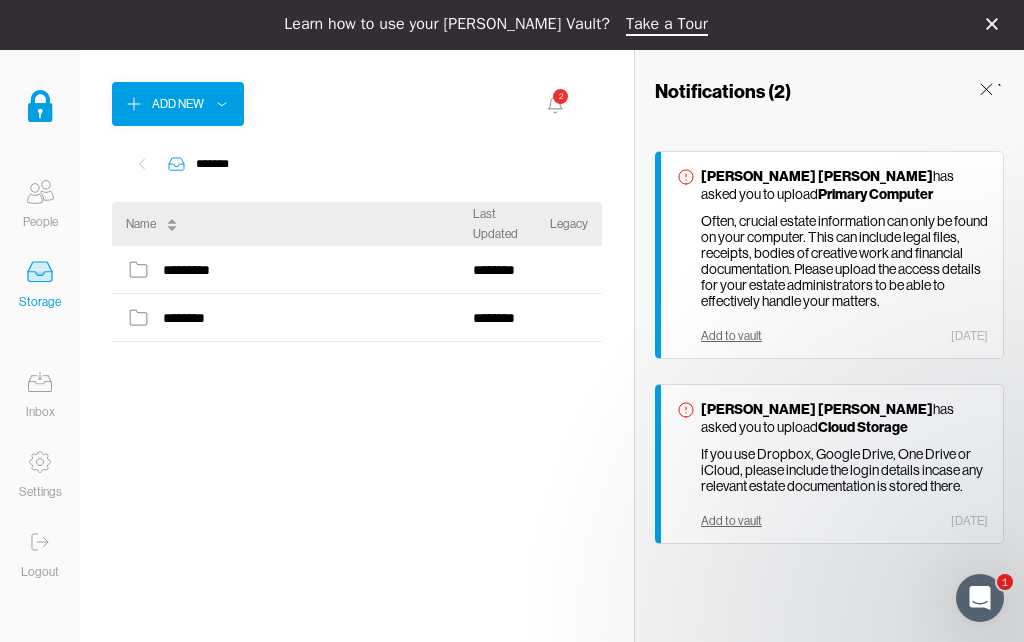 scroll, scrollTop: 0, scrollLeft: 0, axis: both 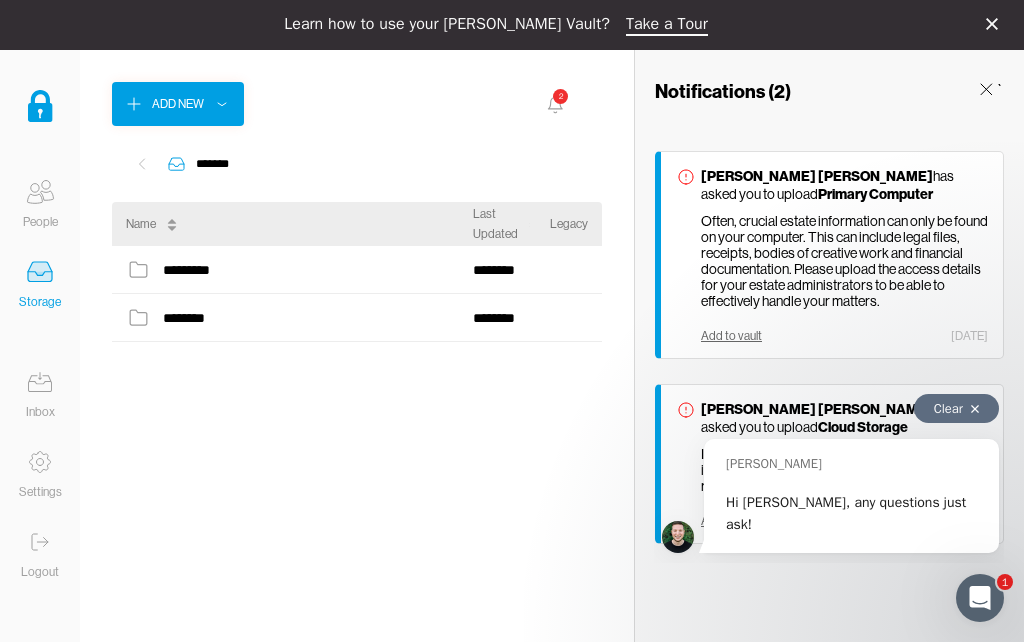 click 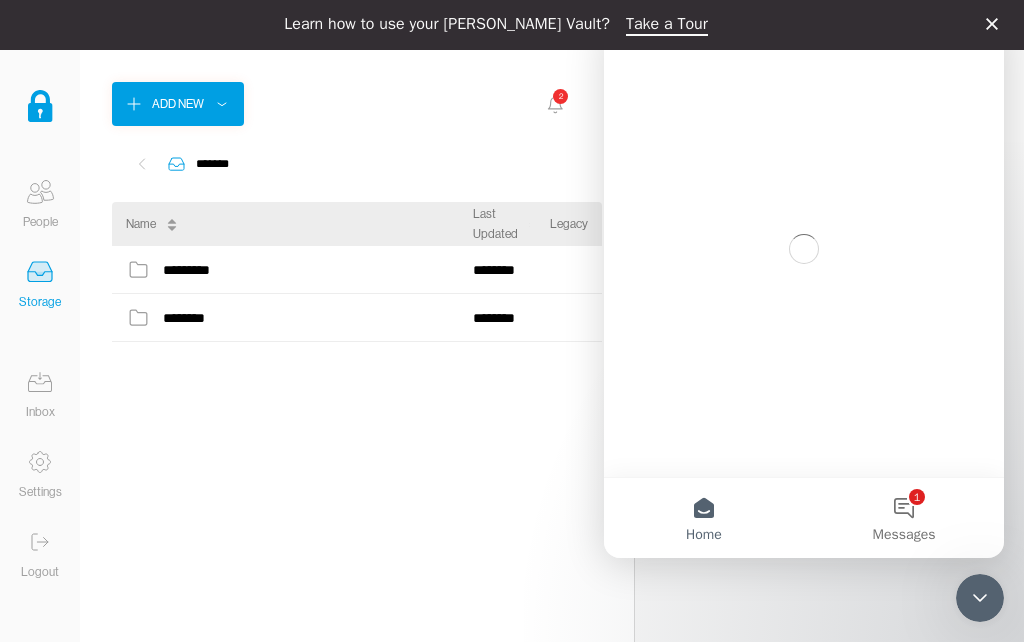scroll, scrollTop: 0, scrollLeft: 0, axis: both 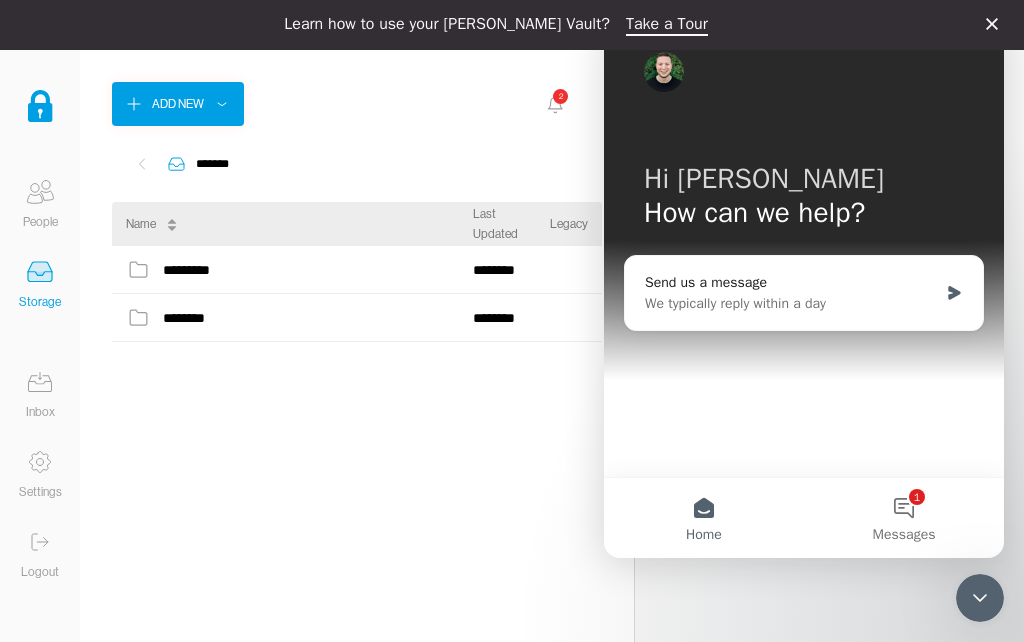 click on "1 Messages" at bounding box center (904, 518) 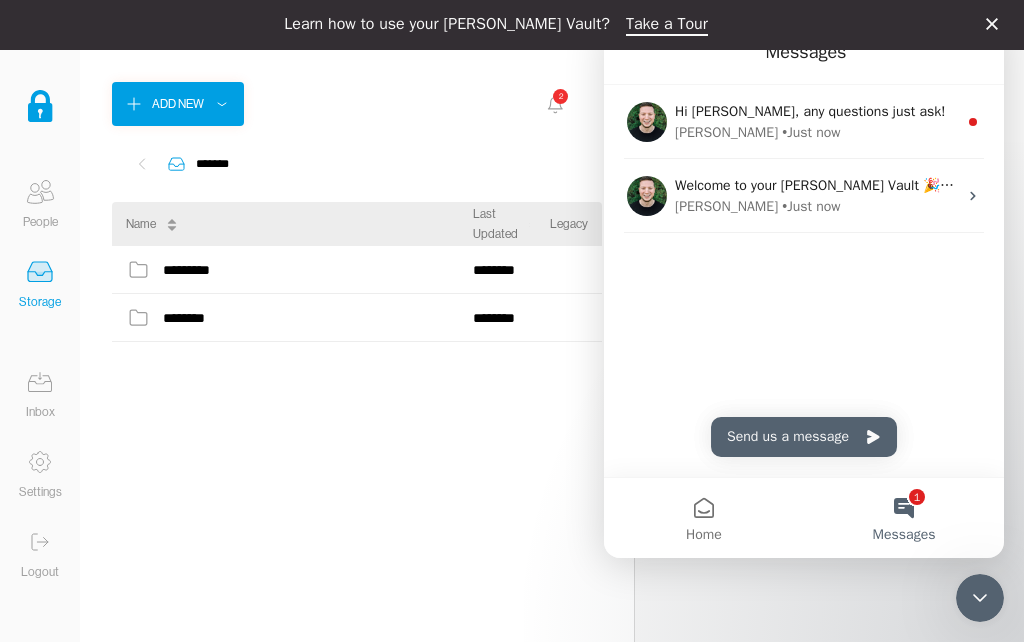 click 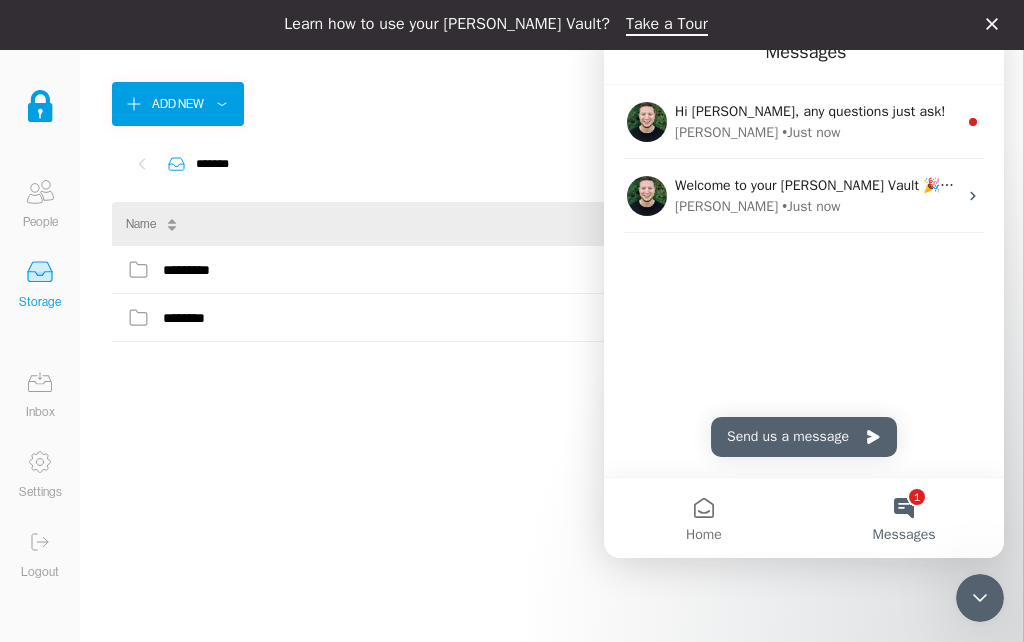 click at bounding box center [980, 598] 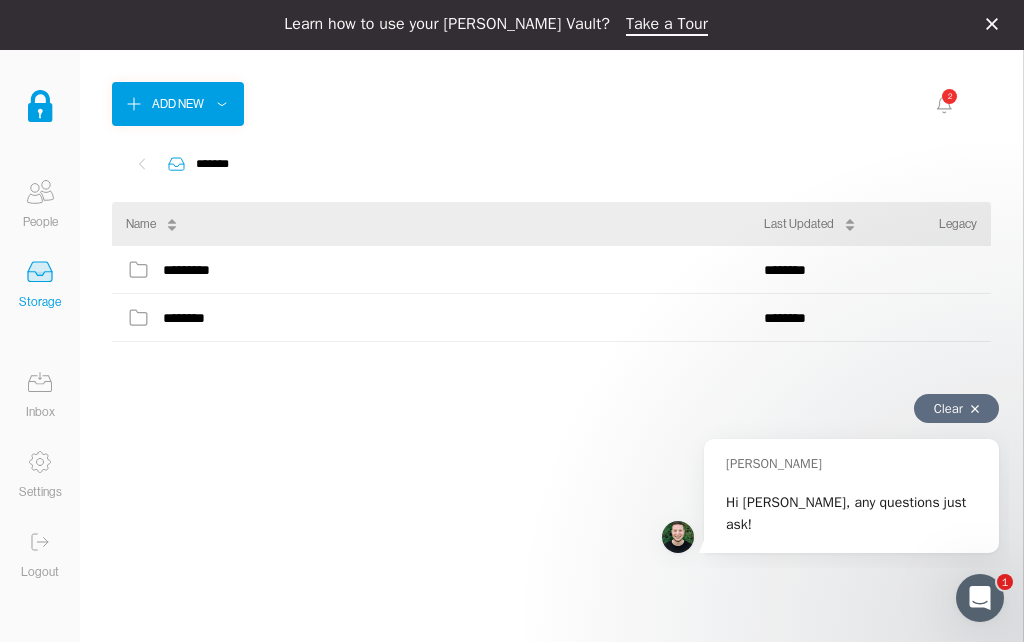 scroll, scrollTop: 0, scrollLeft: 0, axis: both 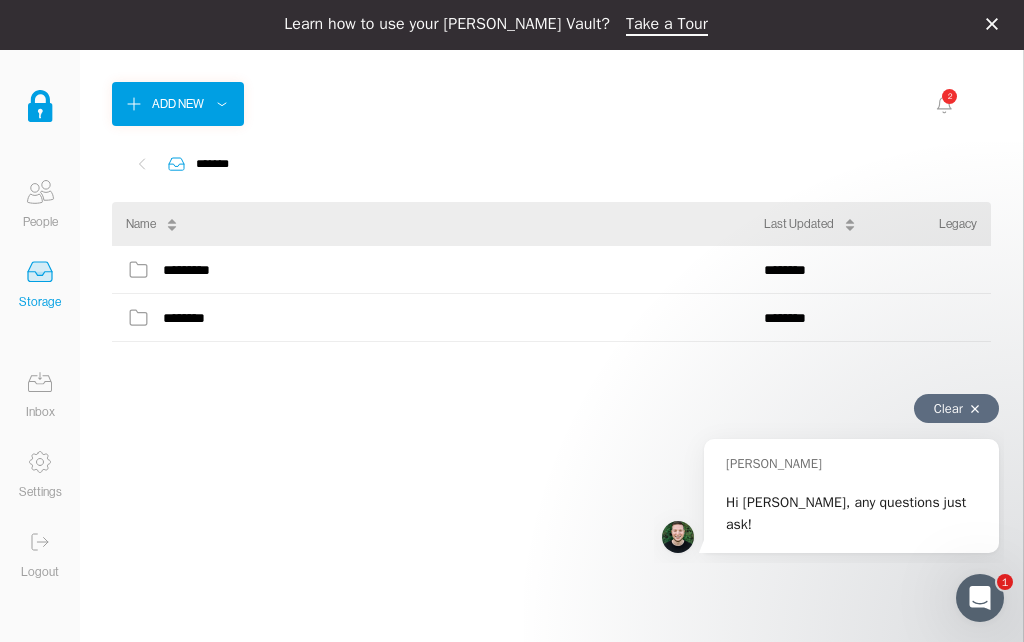 click 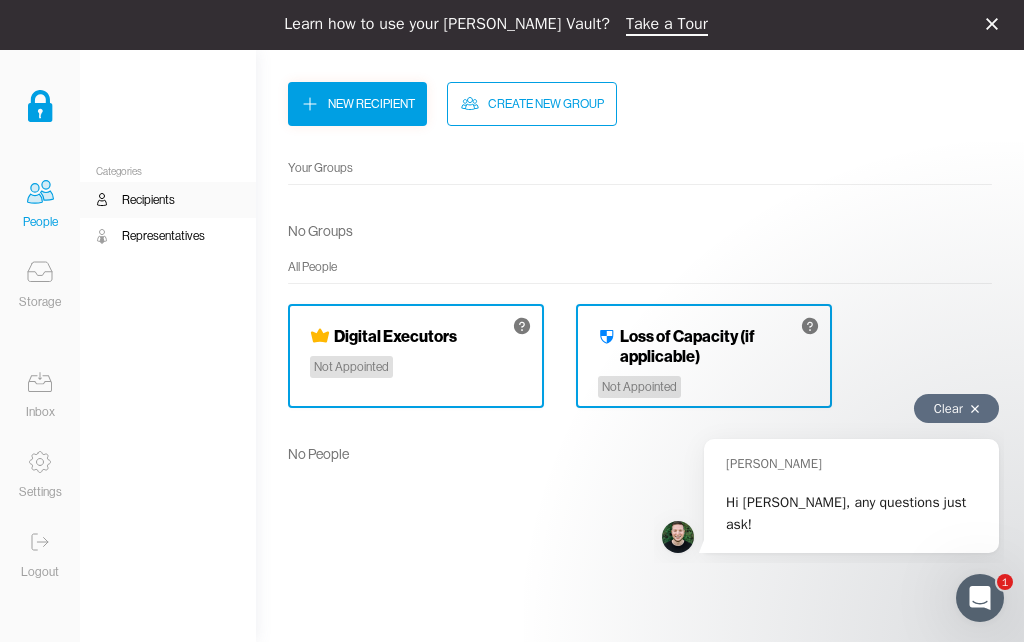 click on "Representatives" at bounding box center [163, 236] 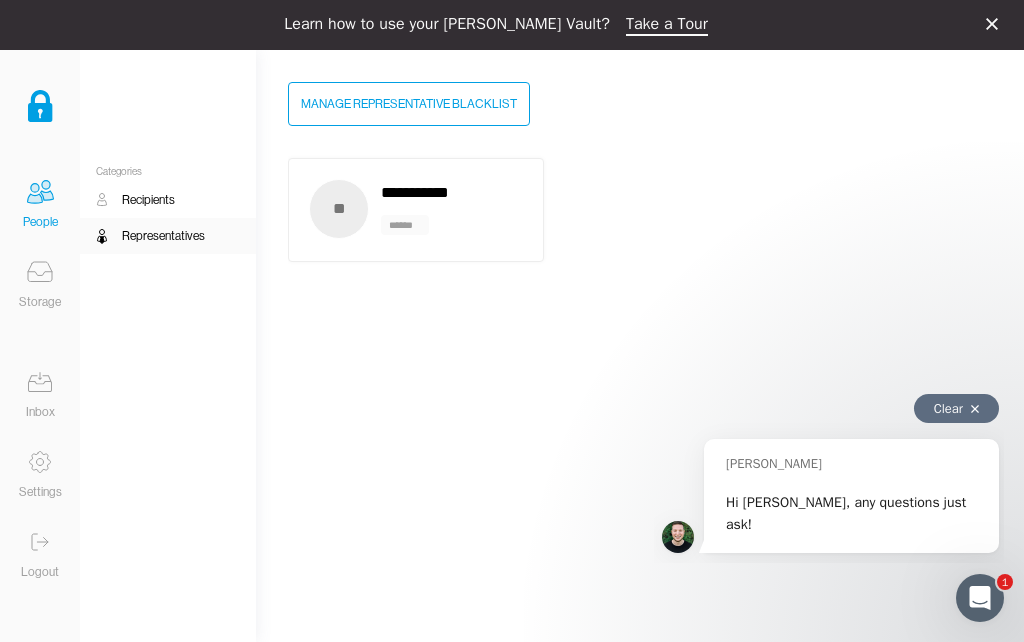 click on "Recipients" at bounding box center (148, 200) 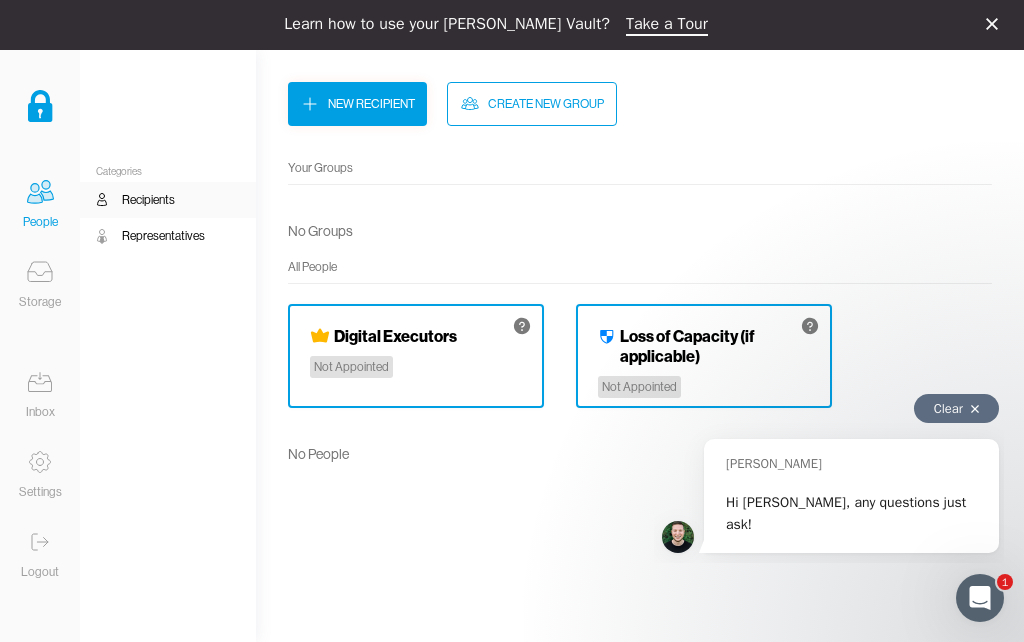 click on "Inbox" at bounding box center [40, 412] 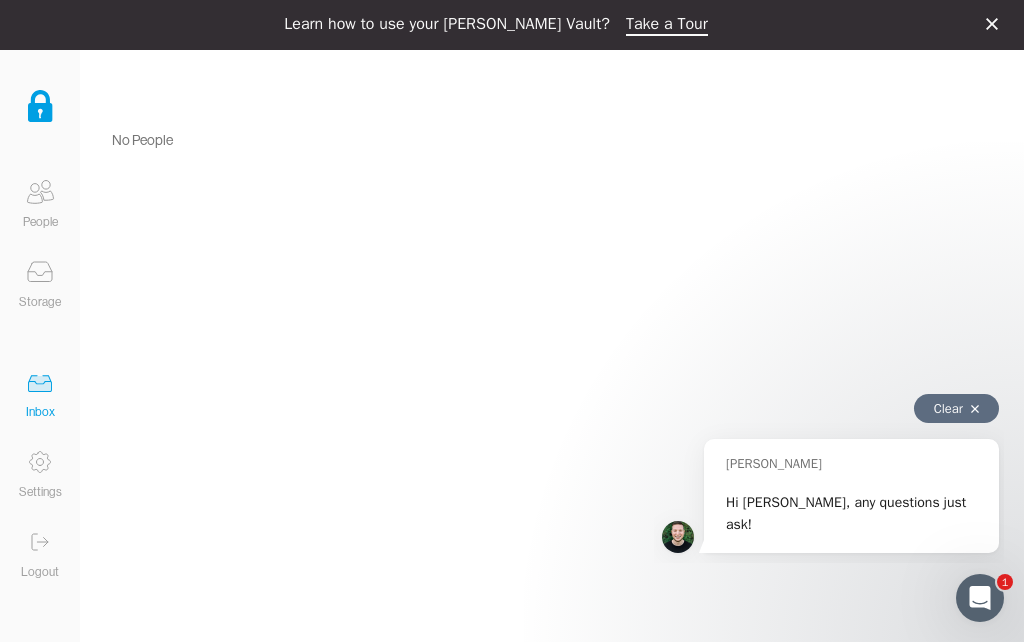 click 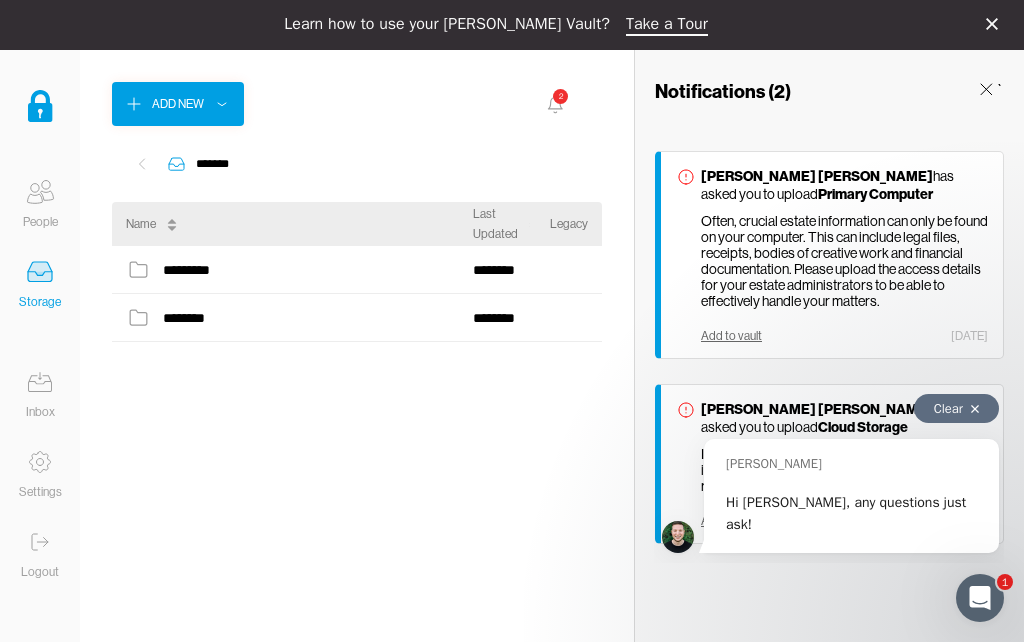 click on "********" at bounding box center [187, 318] 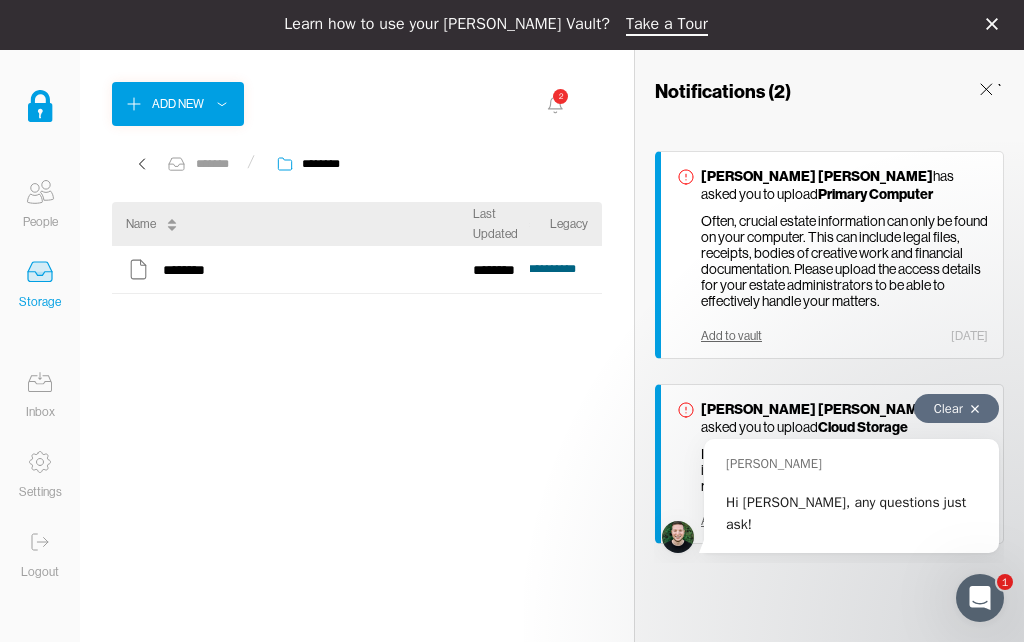 click on "********" at bounding box center (184, 270) 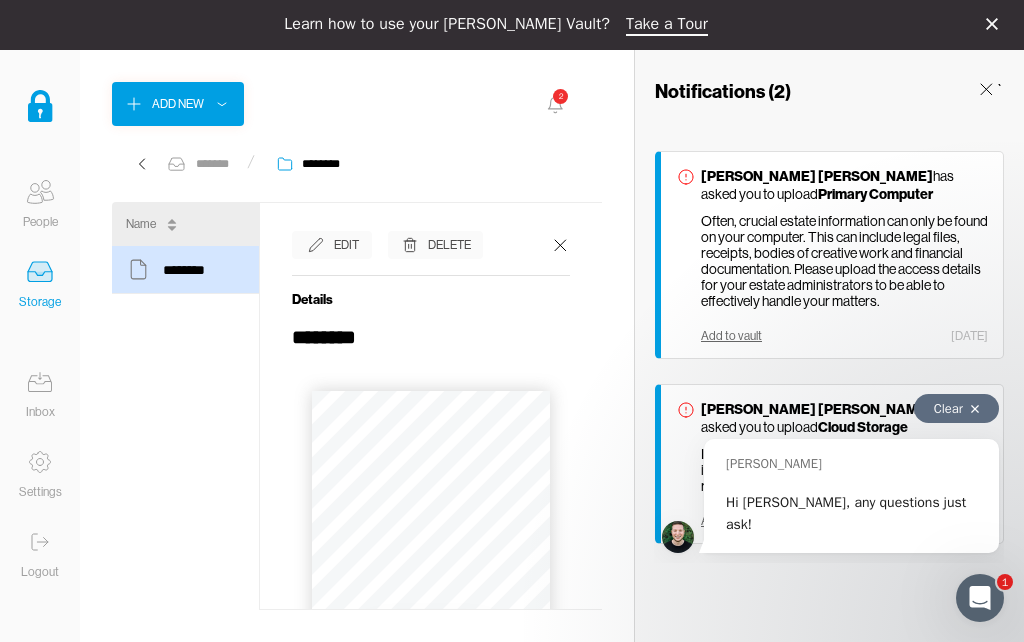 scroll, scrollTop: 0, scrollLeft: 0, axis: both 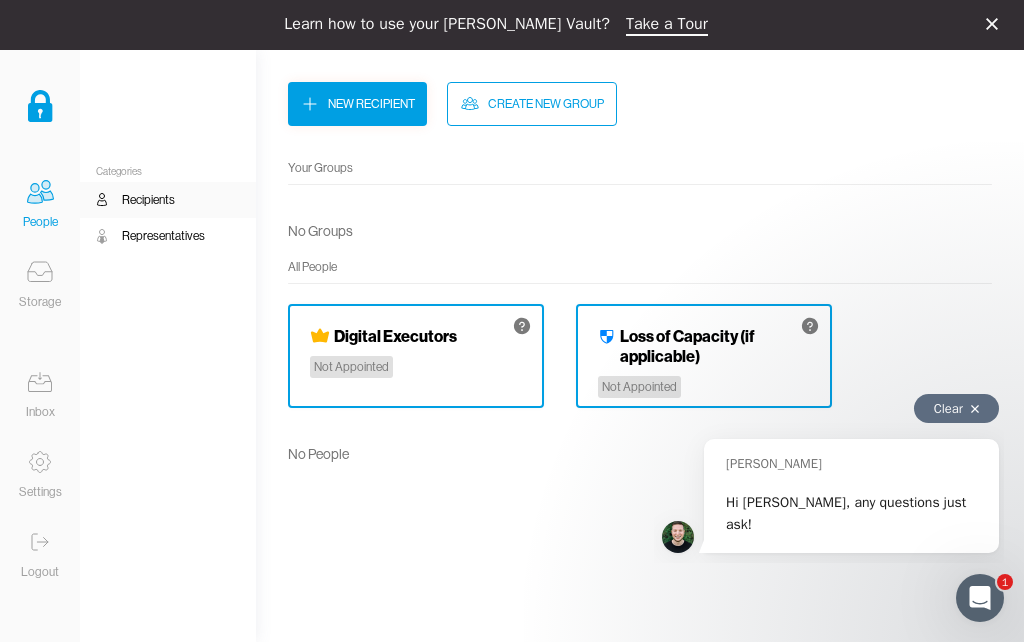 click on "Not Appointed" at bounding box center (351, 367) 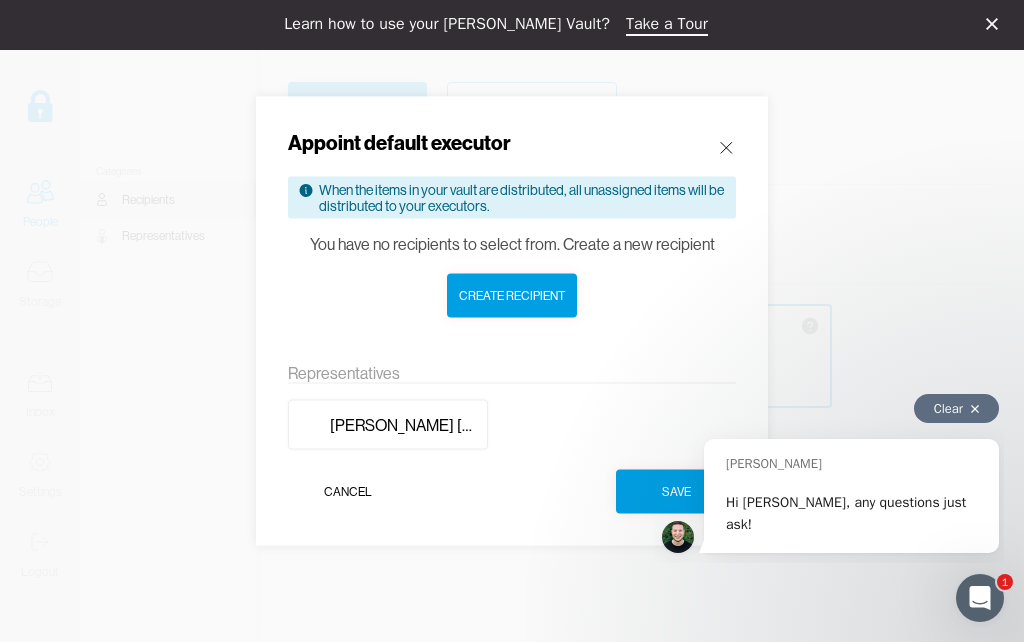 click at bounding box center [726, 148] 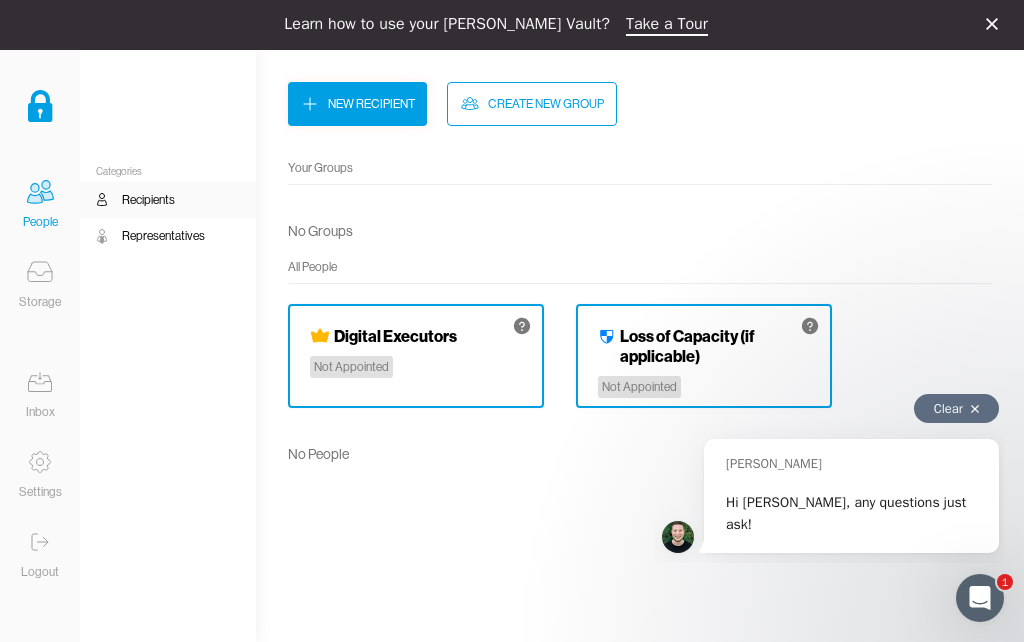 click 